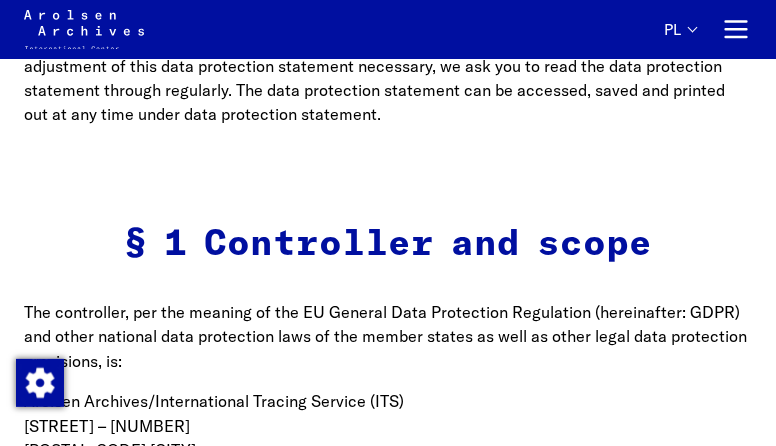 scroll, scrollTop: 633, scrollLeft: 0, axis: vertical 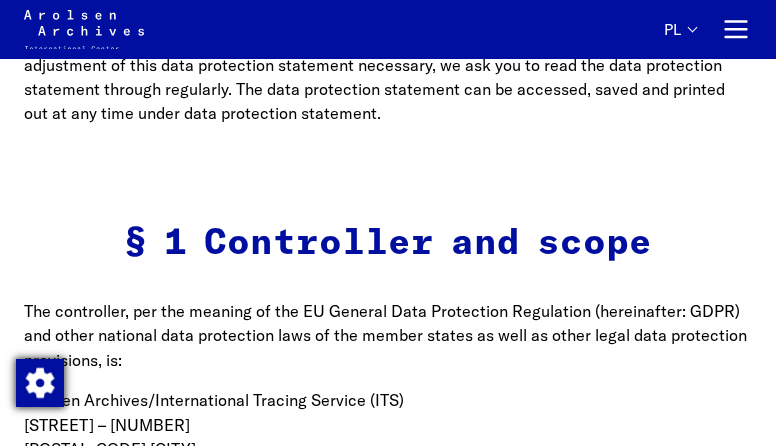 click at bounding box center (40, 383) 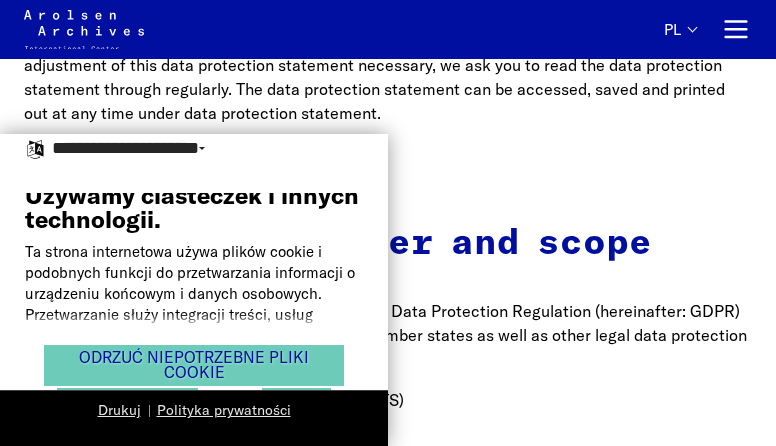 scroll, scrollTop: 0, scrollLeft: 0, axis: both 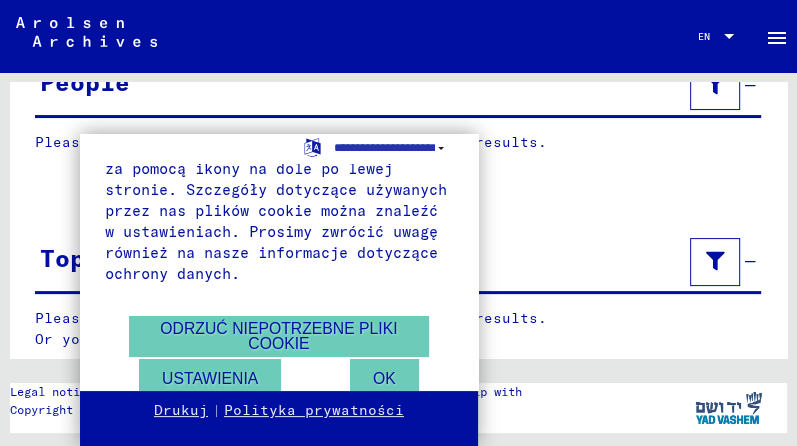 click on "Language Selection Icon" at bounding box center (312, 145) 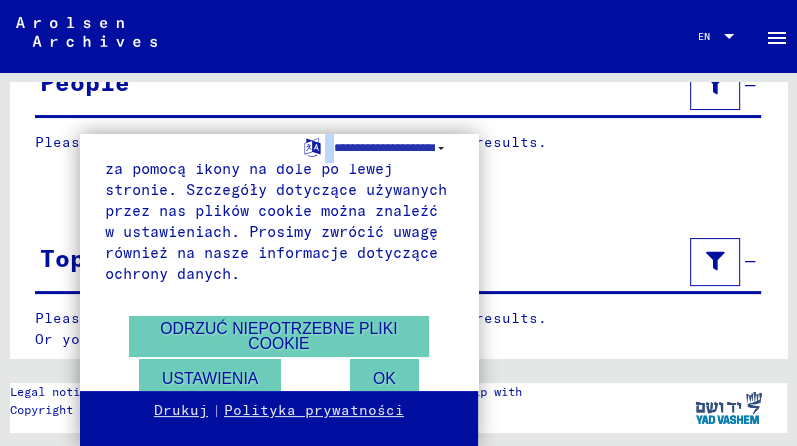 click on "Language Selection Icon" at bounding box center [312, 145] 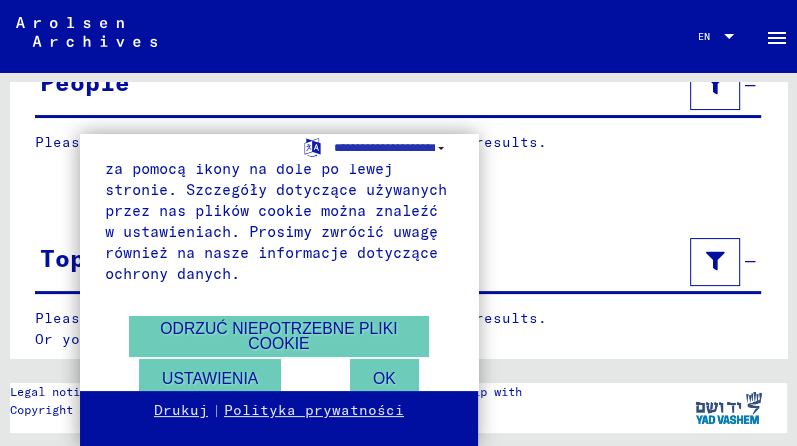 click on "**********" at bounding box center [398, 223] 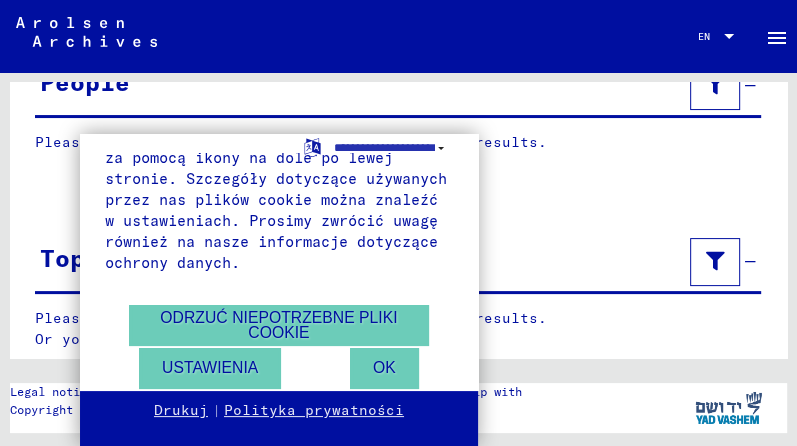 scroll, scrollTop: 0, scrollLeft: 0, axis: both 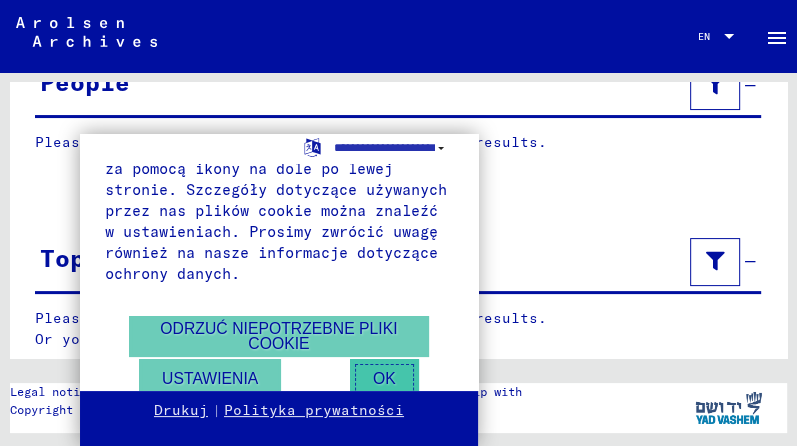 click on "OK" at bounding box center (384, 379) 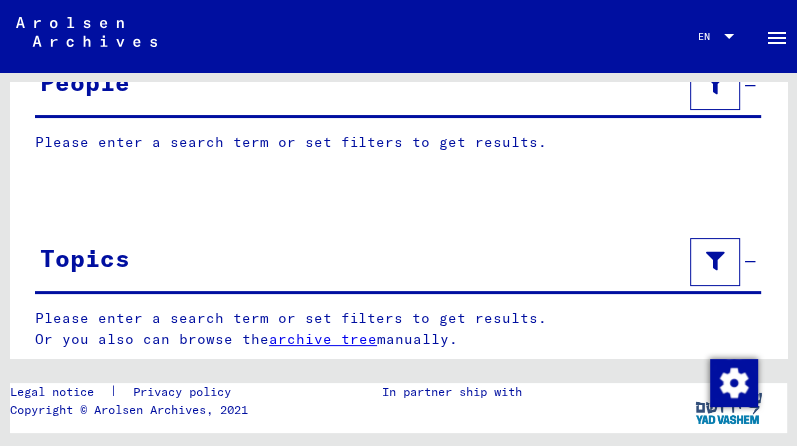 click at bounding box center (715, 261) 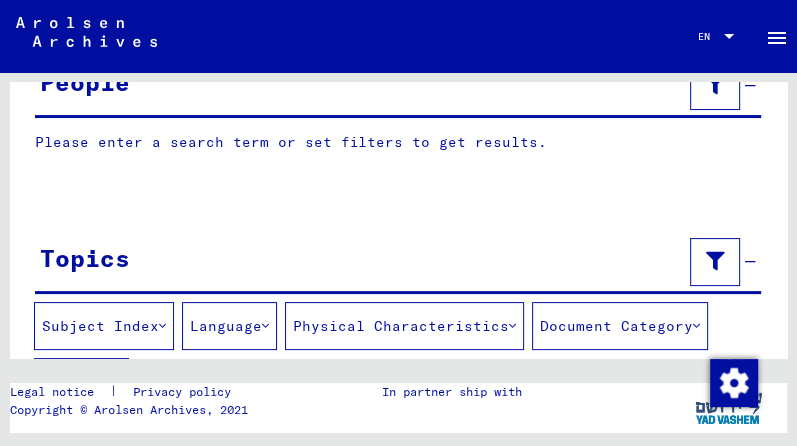 click at bounding box center [265, 326] 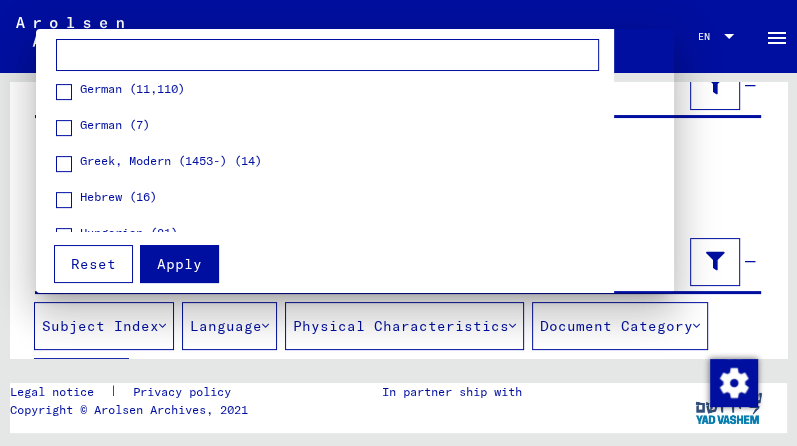 scroll, scrollTop: 418, scrollLeft: 0, axis: vertical 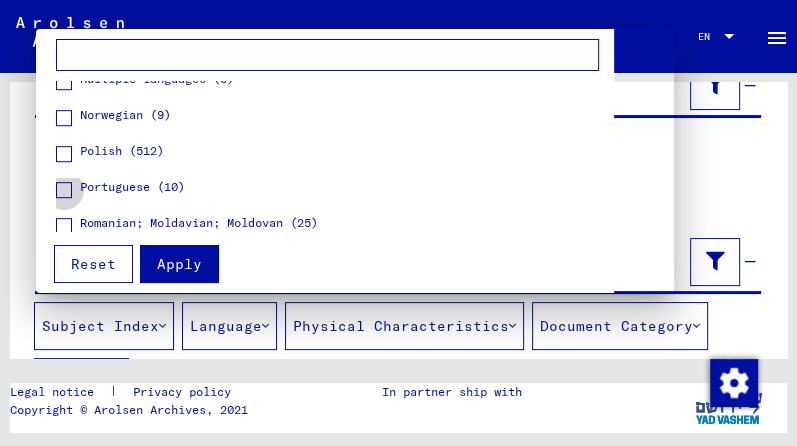 click on "Portuguese (10)" at bounding box center (132, 187) 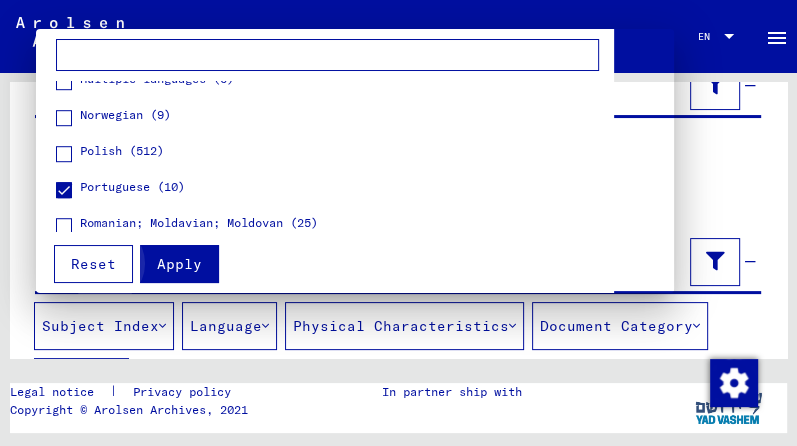 click on "Apply" at bounding box center (179, 264) 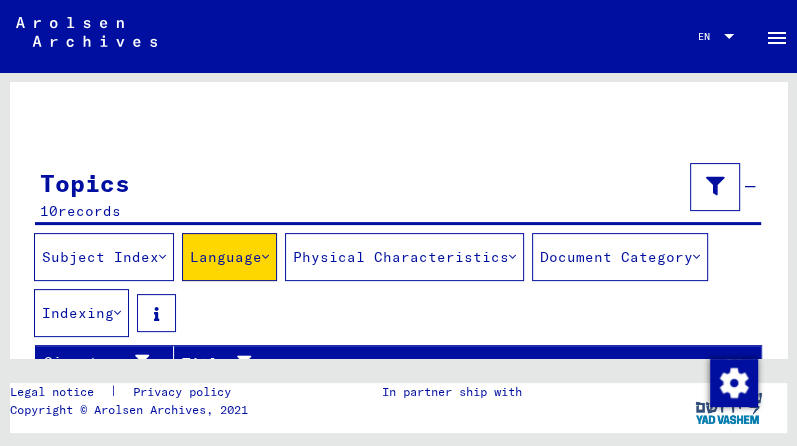 scroll, scrollTop: 331, scrollLeft: 0, axis: vertical 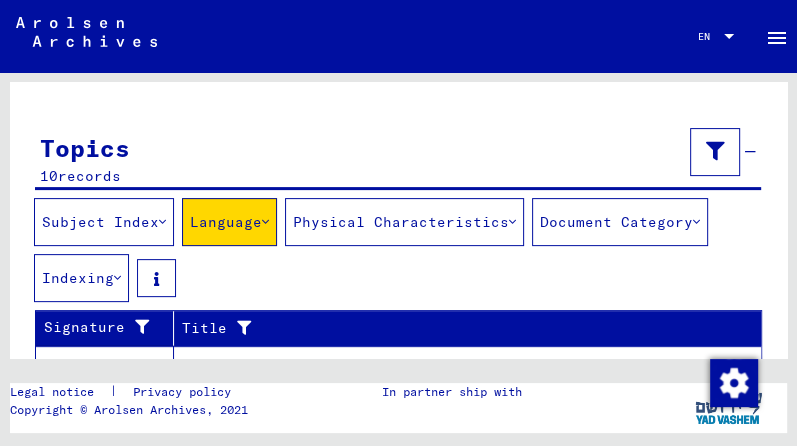 click on "Document Category" at bounding box center (620, 222) 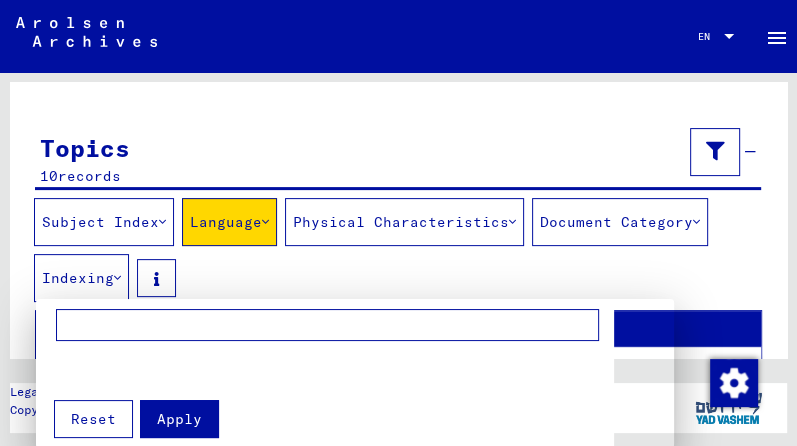 click at bounding box center (398, 223) 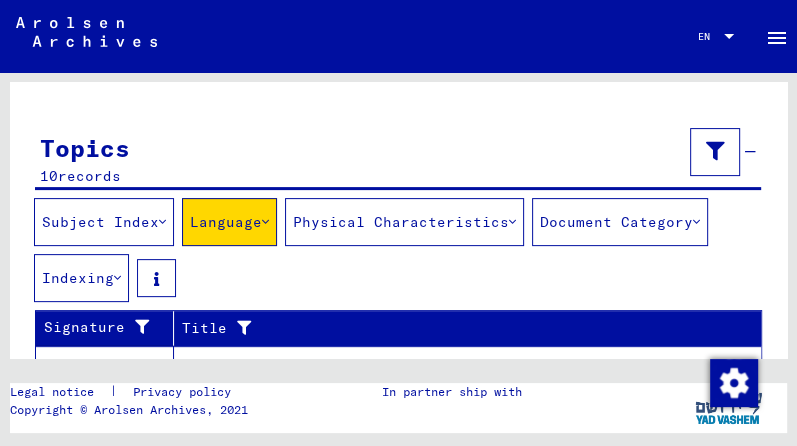 click at bounding box center [117, 278] 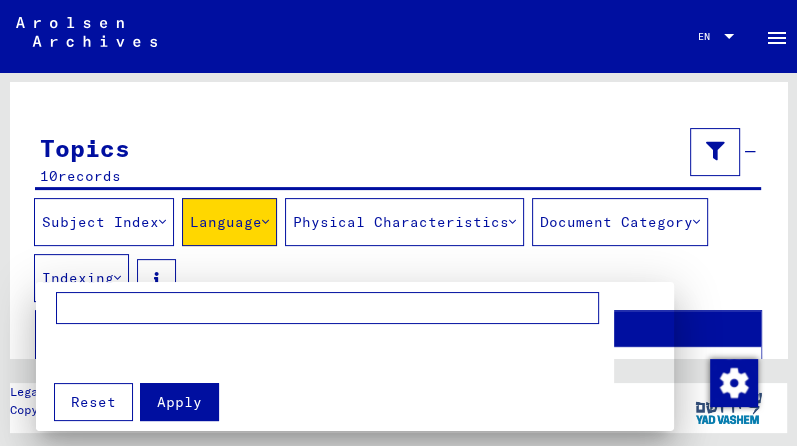 click at bounding box center [398, 223] 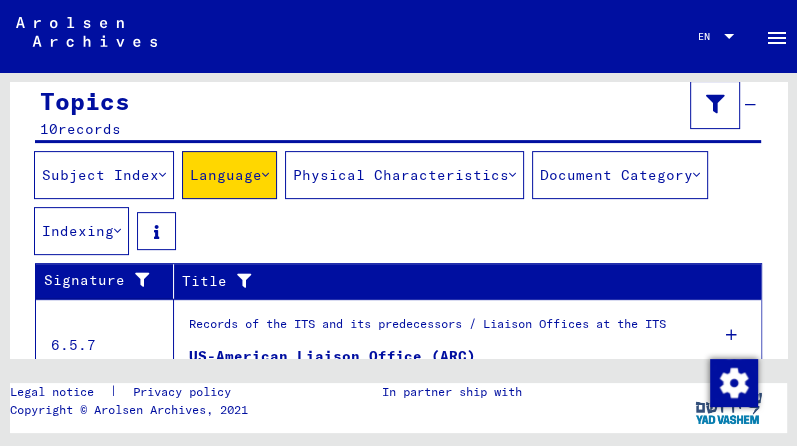 scroll, scrollTop: 442, scrollLeft: 0, axis: vertical 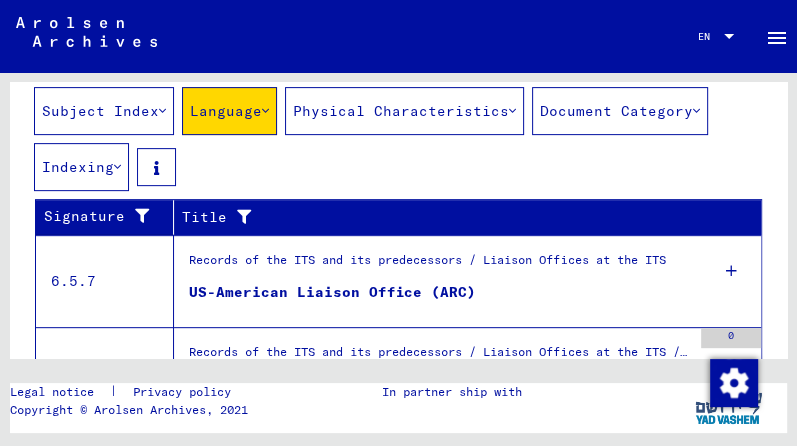 click on "Language" at bounding box center (229, 111) 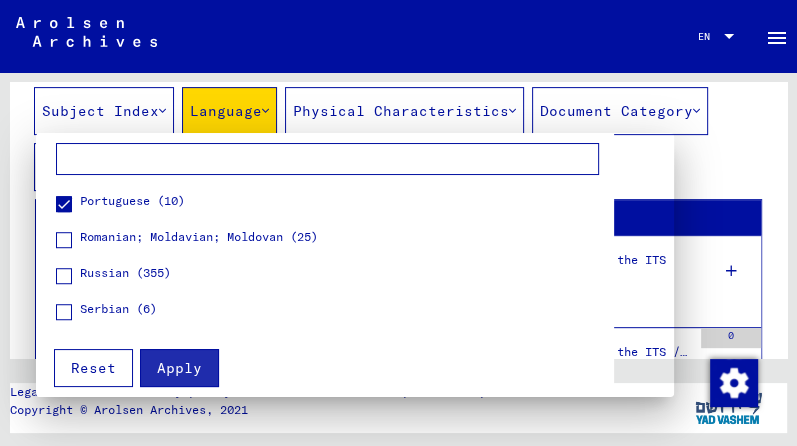 scroll, scrollTop: 730, scrollLeft: 0, axis: vertical 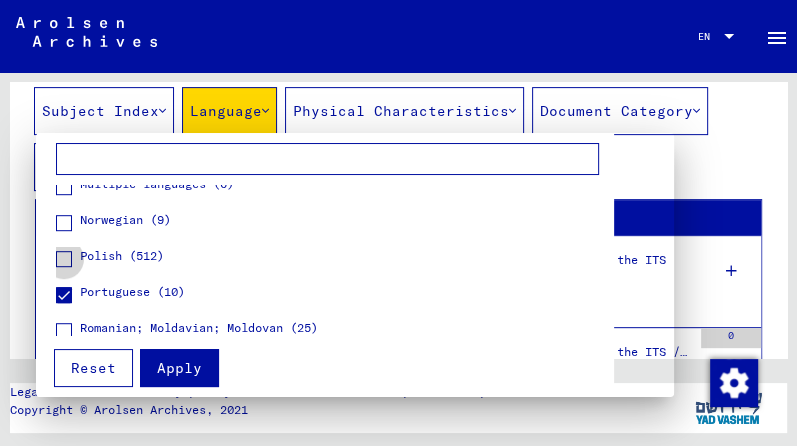 click on "Polish (512)" at bounding box center [122, 256] 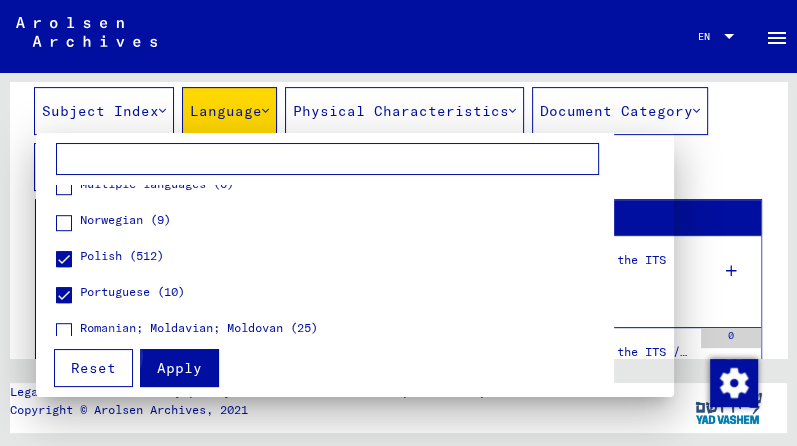 click on "Apply" at bounding box center [179, 368] 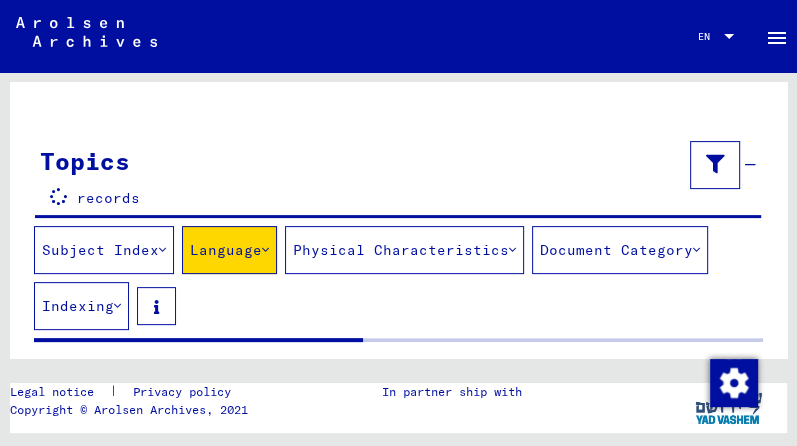 scroll, scrollTop: 316, scrollLeft: 0, axis: vertical 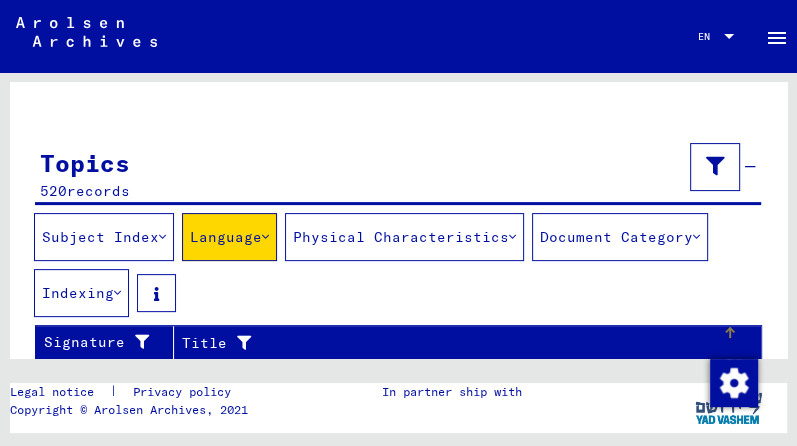 click on "Title" at bounding box center [452, 343] 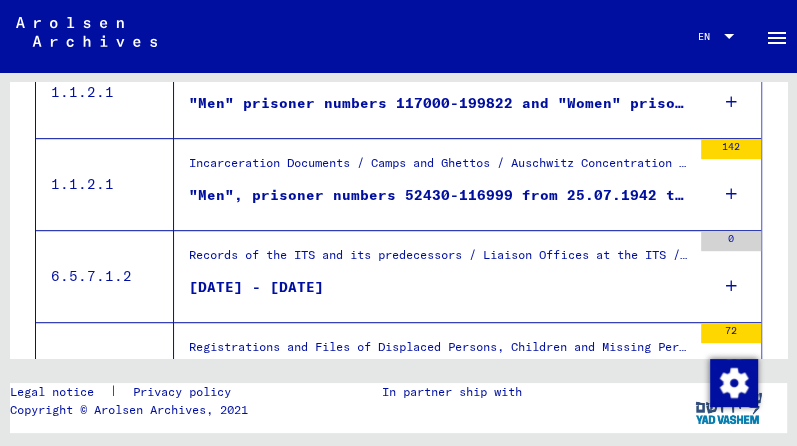 scroll, scrollTop: 521, scrollLeft: 0, axis: vertical 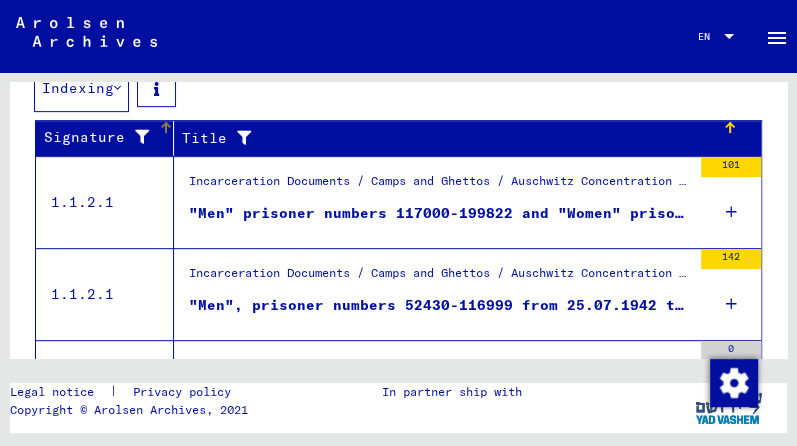 click on "Signature" at bounding box center (101, 137) 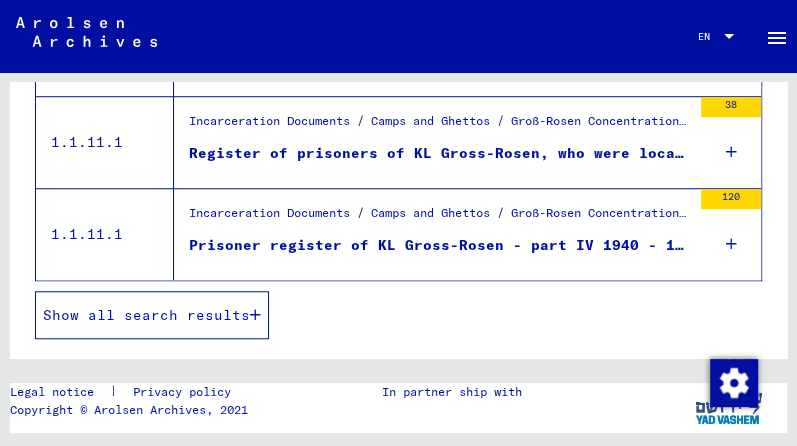 scroll, scrollTop: 859, scrollLeft: 0, axis: vertical 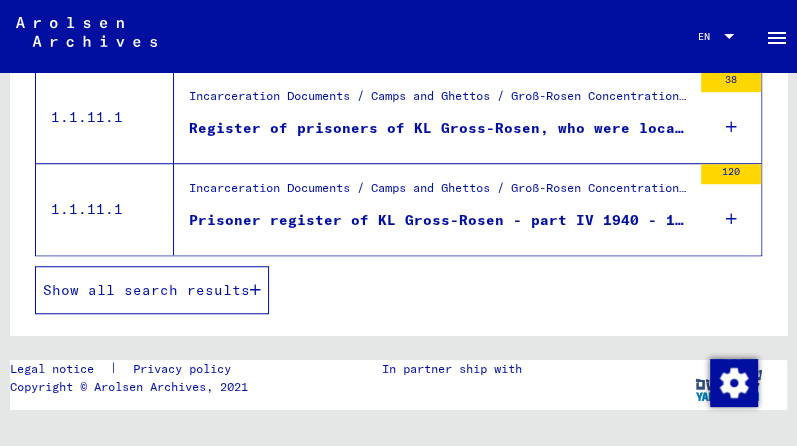 click on "Show all search results" at bounding box center (146, 290) 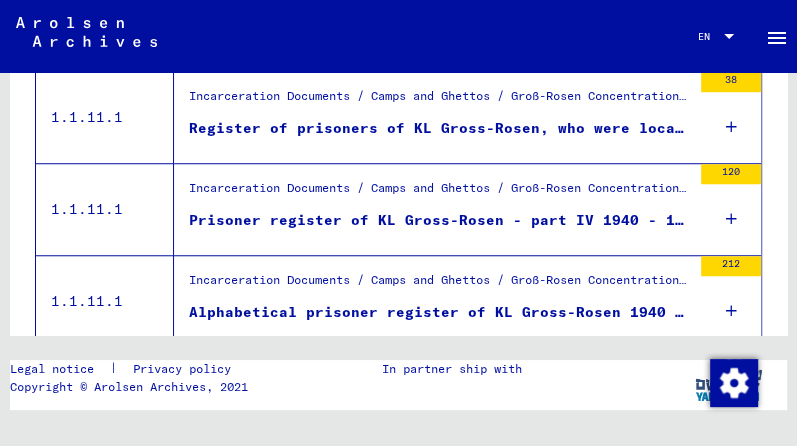 scroll, scrollTop: 824, scrollLeft: 0, axis: vertical 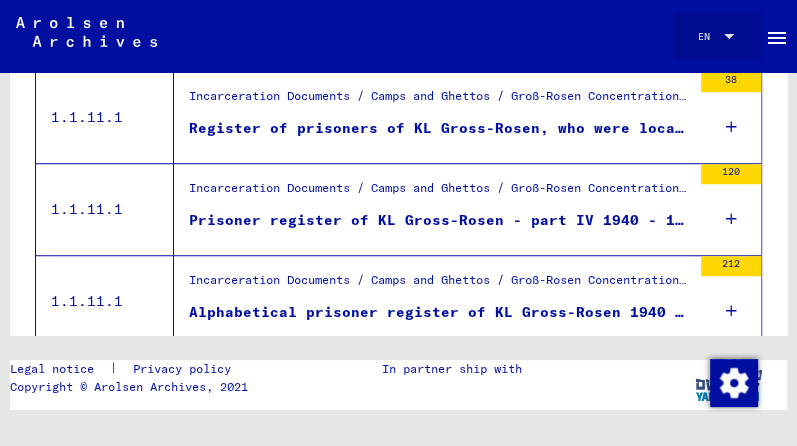 click at bounding box center [729, 36] 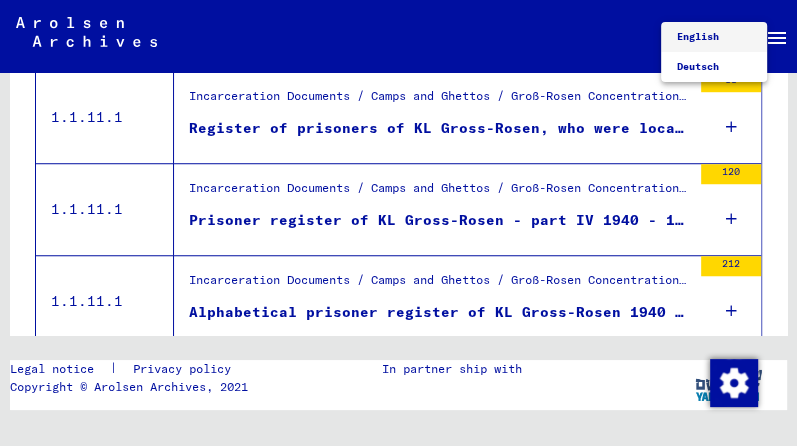 drag, startPoint x: 760, startPoint y: 151, endPoint x: 760, endPoint y: 135, distance: 16 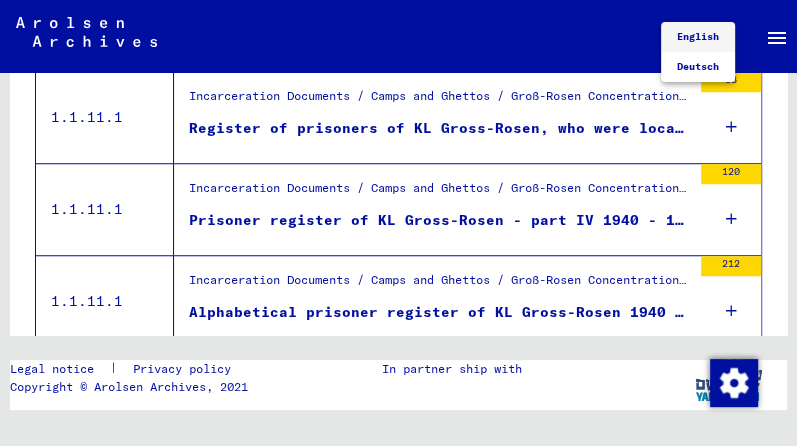 scroll, scrollTop: 576, scrollLeft: 0, axis: vertical 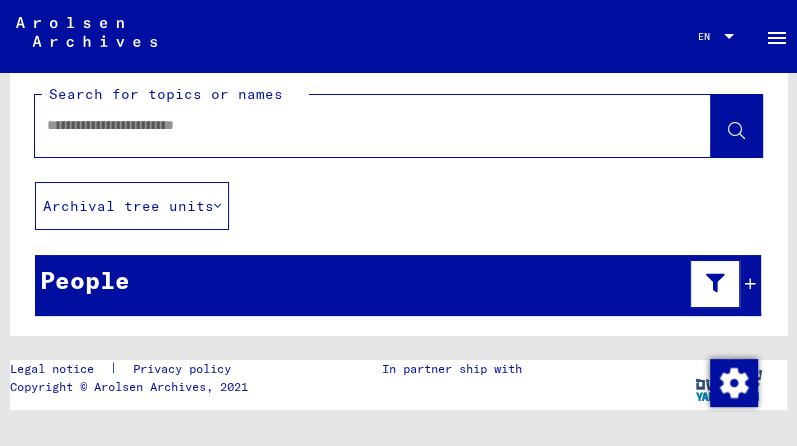 click at bounding box center (355, 125) 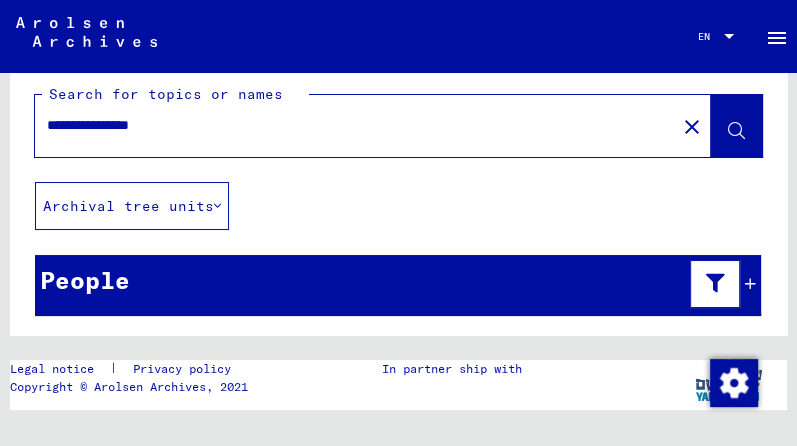 type on "**********" 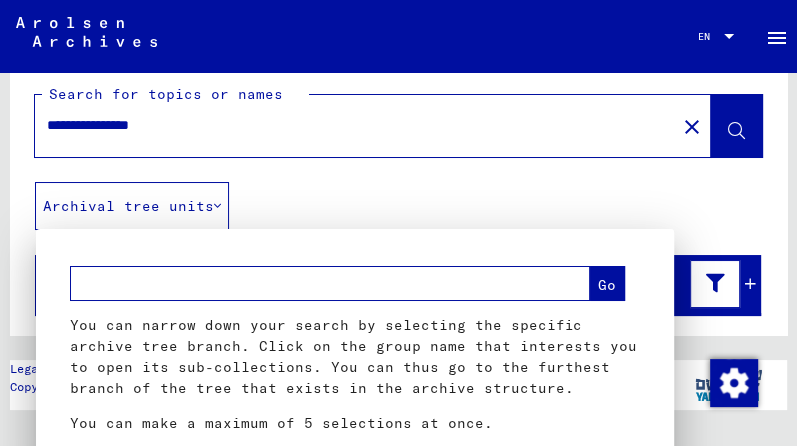 scroll, scrollTop: 26, scrollLeft: 0, axis: vertical 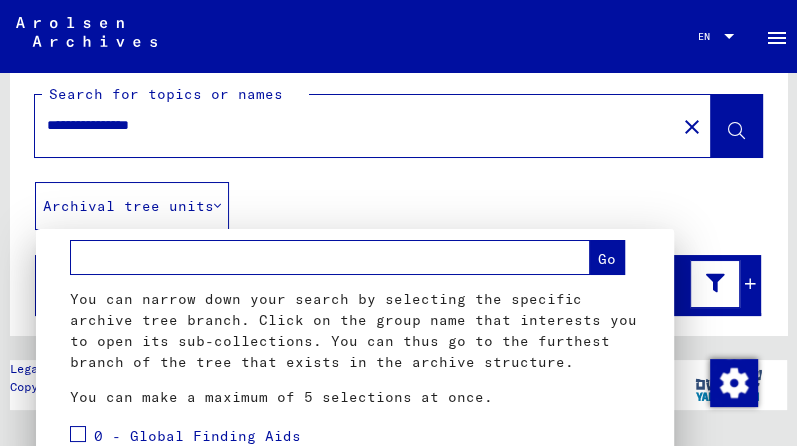click at bounding box center (398, 223) 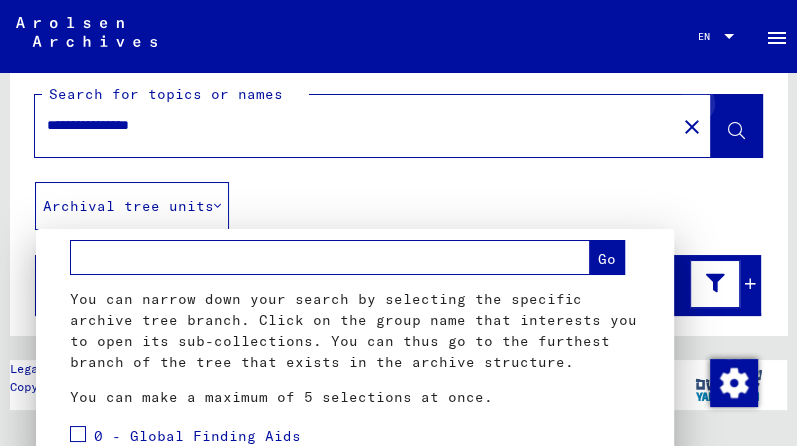 click 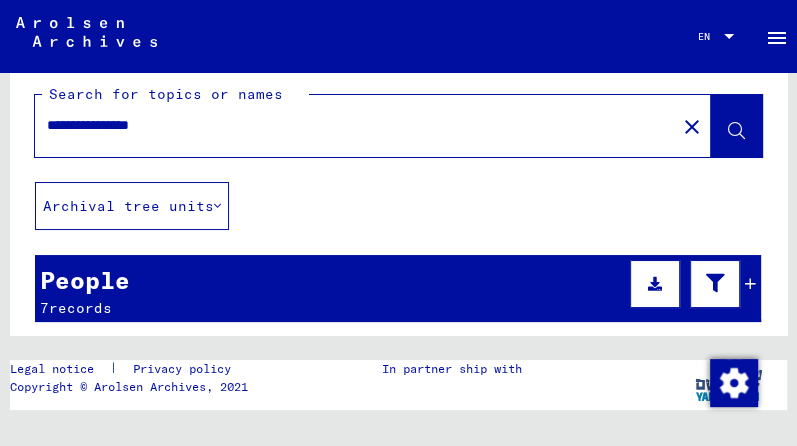 click at bounding box center (655, 284) 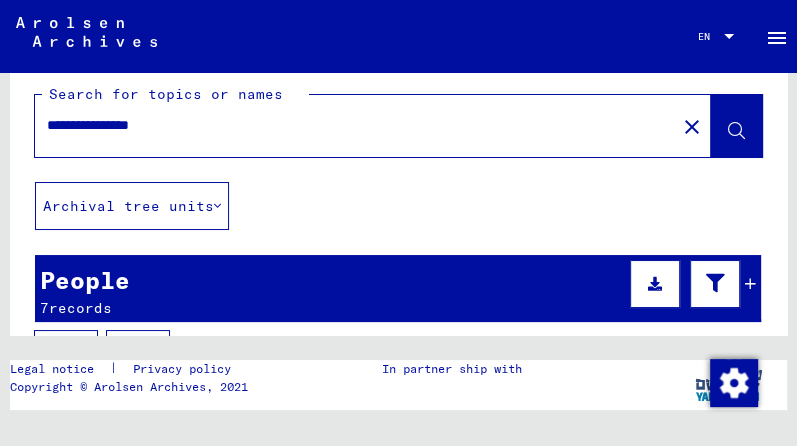 click at bounding box center (655, 284) 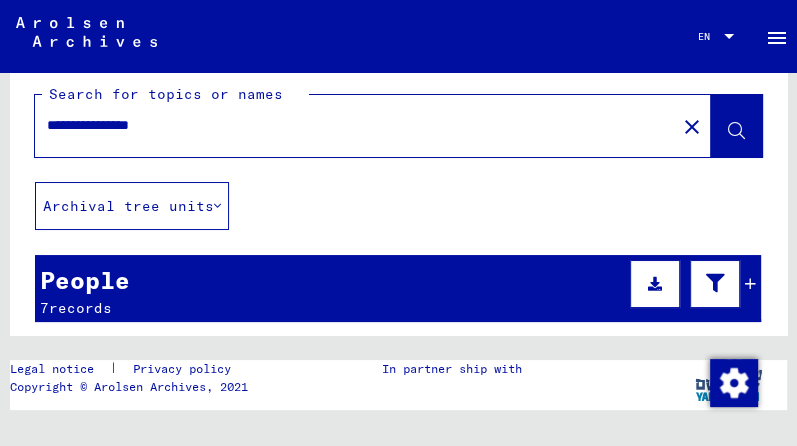 click 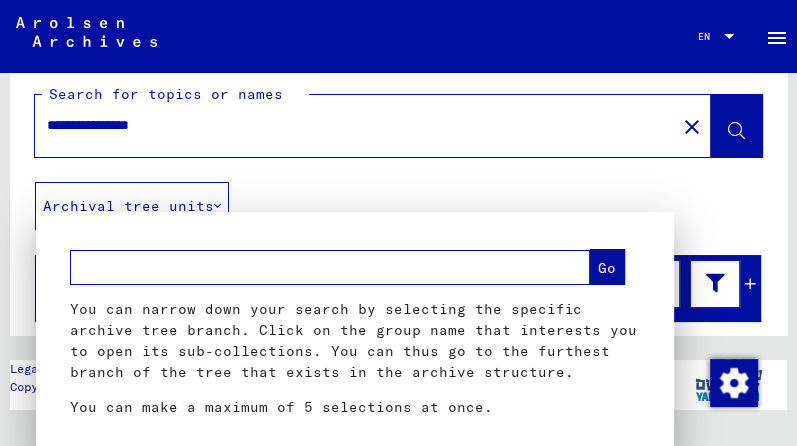 scroll, scrollTop: 0, scrollLeft: 0, axis: both 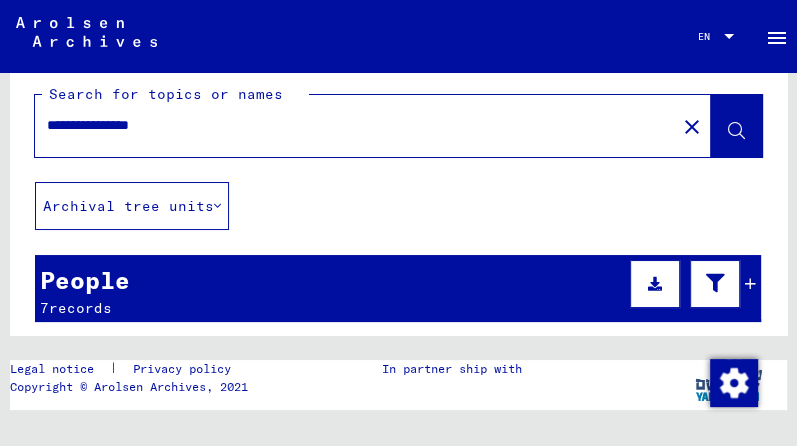 click 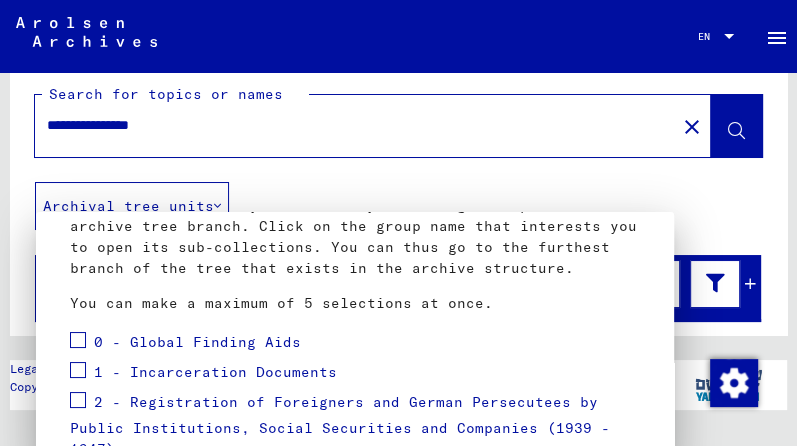 scroll, scrollTop: 0, scrollLeft: 0, axis: both 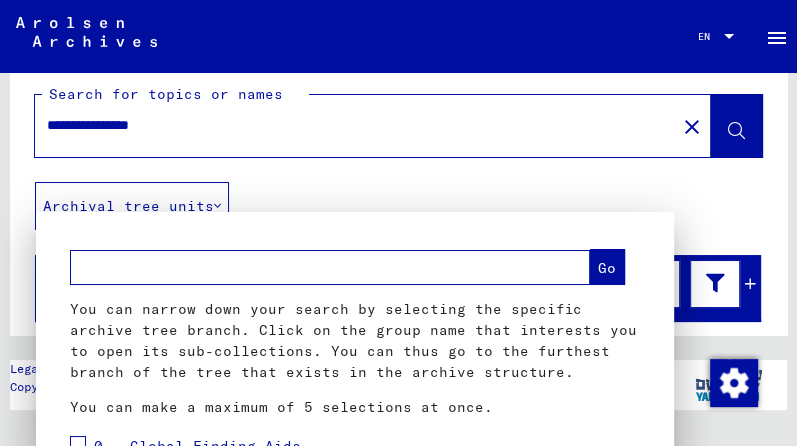 click at bounding box center [398, 223] 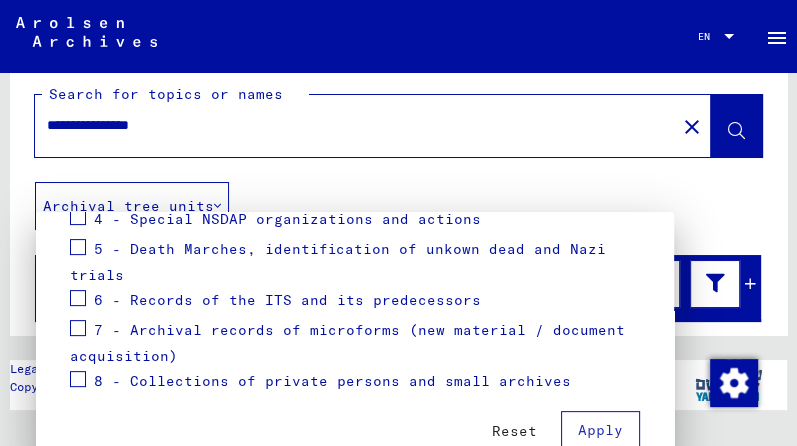 scroll, scrollTop: 435, scrollLeft: 0, axis: vertical 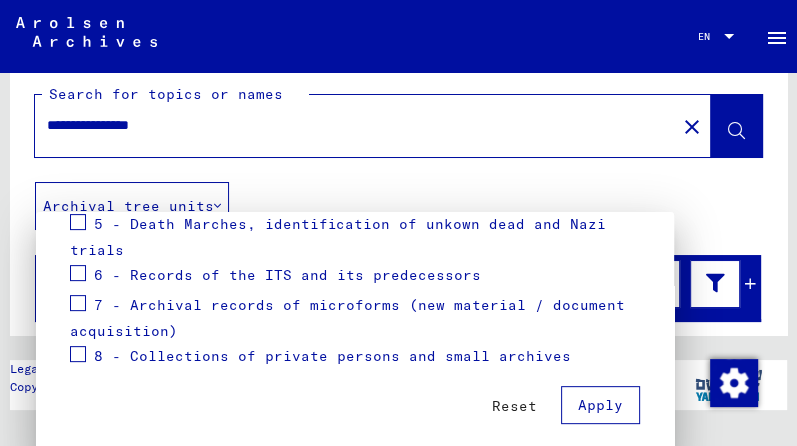 click on "Reset" at bounding box center [514, 406] 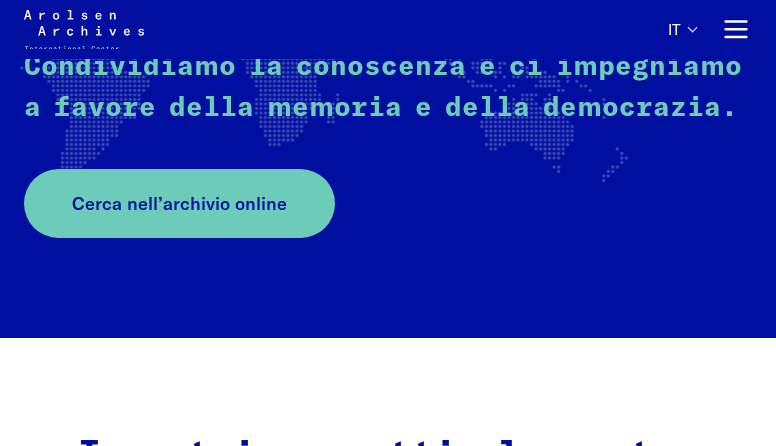 scroll, scrollTop: 501, scrollLeft: 0, axis: vertical 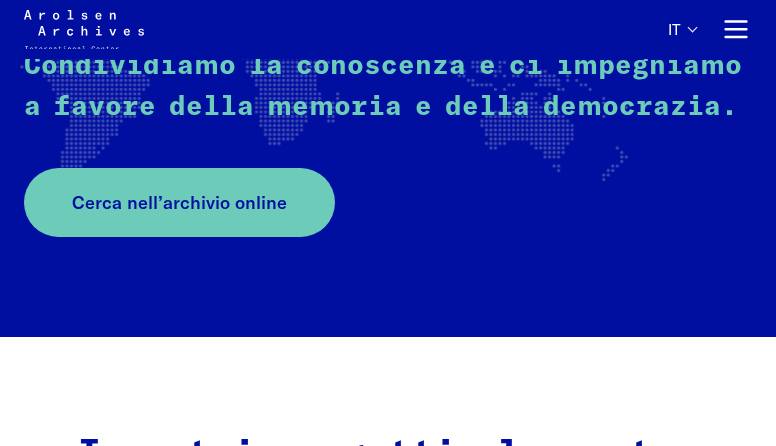 click on "Home     Arolsen Archives   Il più grande archivio sulle vittime e i sopravvissuti del nazionalsocialismo. Condividiamo la conoscenza e ci impegniamo a favore della memoria e della democrazia.   Cerca nell’archivio online                             I nostri progetti, le nostre iniziative               Archivio online Utilizzate il nostro archivio online con oltre 40 milioni di documenti per le vostre ricerche sulle vittime della persecuzione nazista.             #StolenMemory Esposizione e iniziativa: Restituiamo gli effetti personali alle famiglie dei detenuti nei campi di concentramento.             #everynamecounts Centinaia di migliaia di volontari ci stanno aiutando a digitalizzare i nomi e i dati delle vittime del nazionalsocialismo. Unisciti a noi!                                       La nostra redazione     Vai all’area stampa             Gli Arolsen Archives nei canali social      Tutti     Facebook     Instagram     Tiktok                        Facebook         arolsenarchives" at bounding box center [388, 2763] 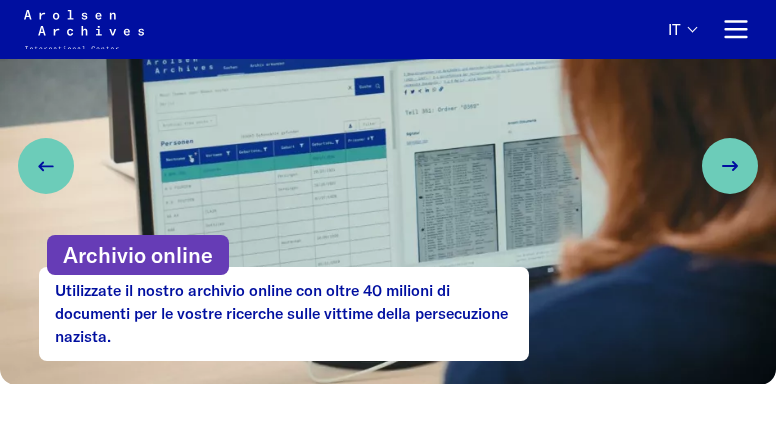 scroll, scrollTop: 1134, scrollLeft: 0, axis: vertical 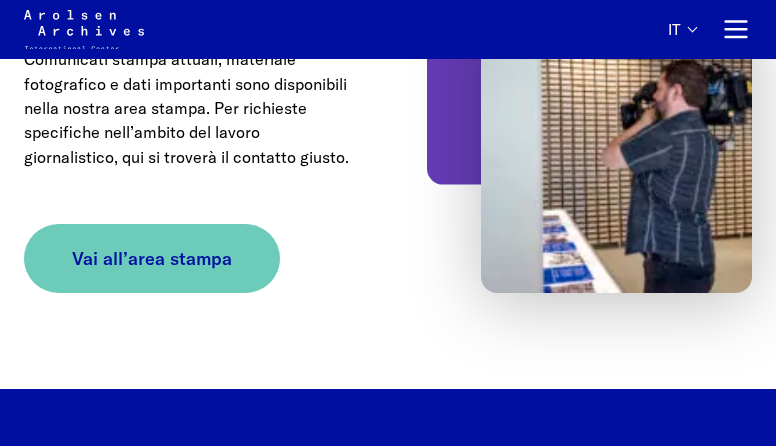 click on "Vai all’area stampa" at bounding box center (152, 258) 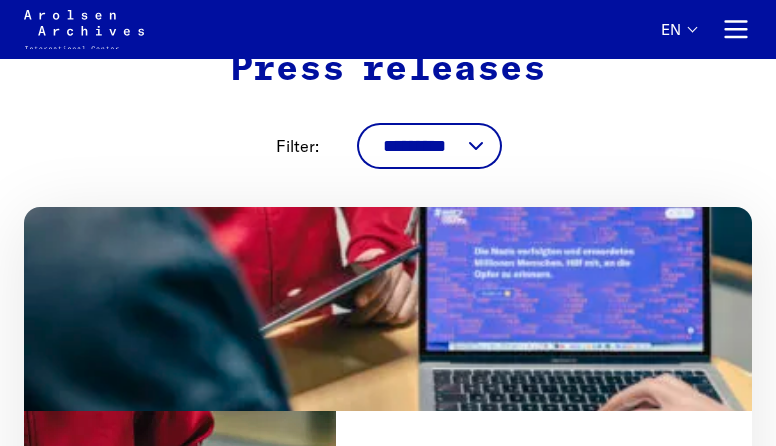 scroll, scrollTop: 1186, scrollLeft: 0, axis: vertical 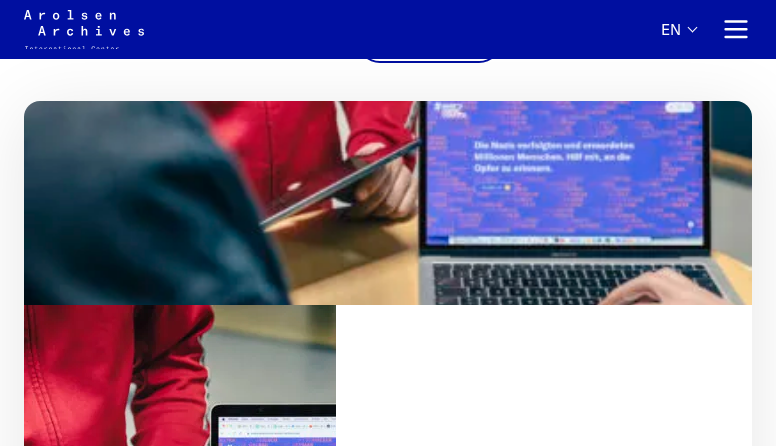 click on "Record Mid-Year Figures" at bounding box center [388, 840] 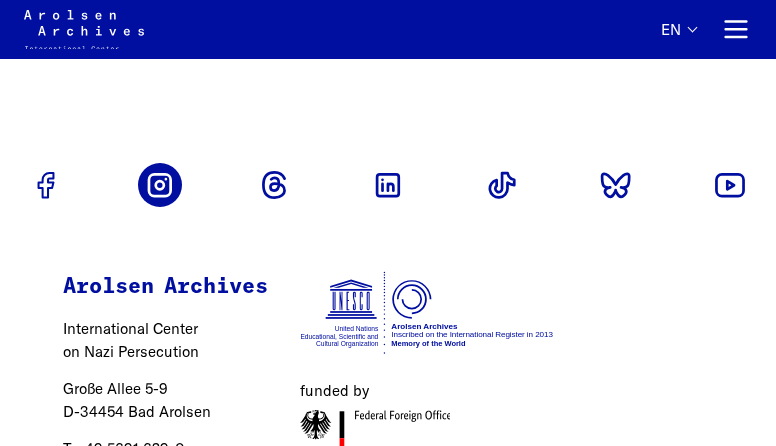 scroll, scrollTop: 4012, scrollLeft: 0, axis: vertical 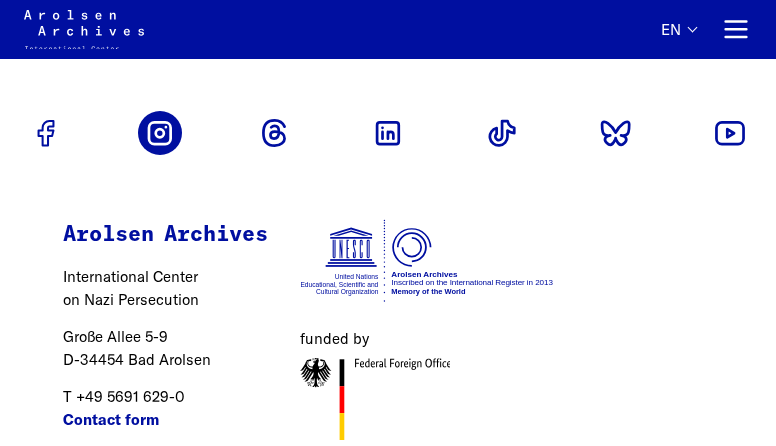 click 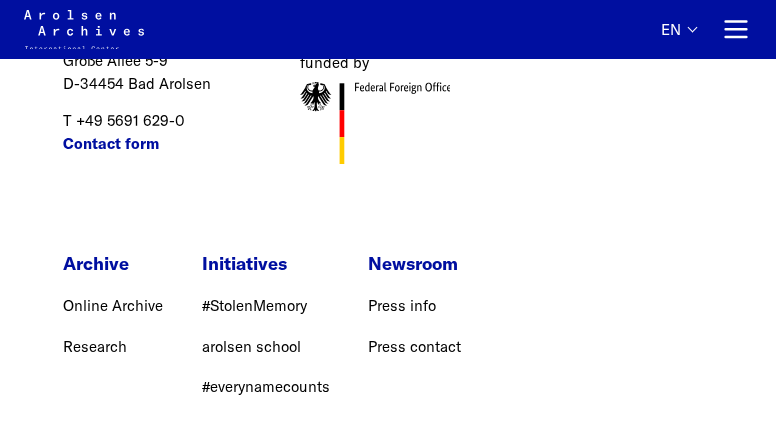 scroll, scrollTop: 4329, scrollLeft: 0, axis: vertical 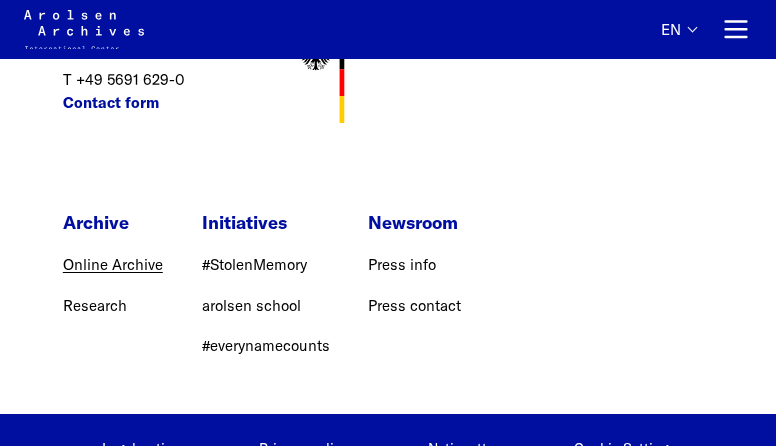 click on "Online Archive" at bounding box center (113, 264) 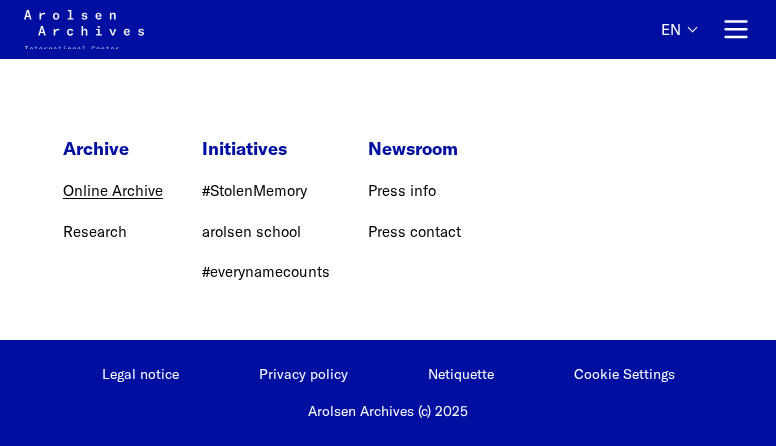 scroll, scrollTop: 4412, scrollLeft: 0, axis: vertical 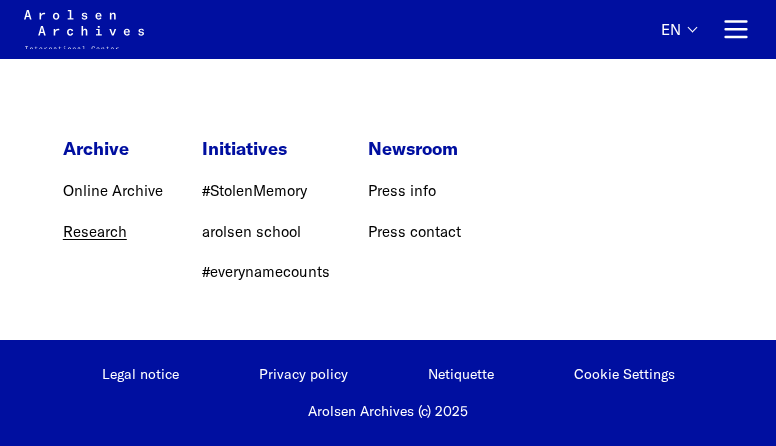 click on "Research" at bounding box center [95, 231] 